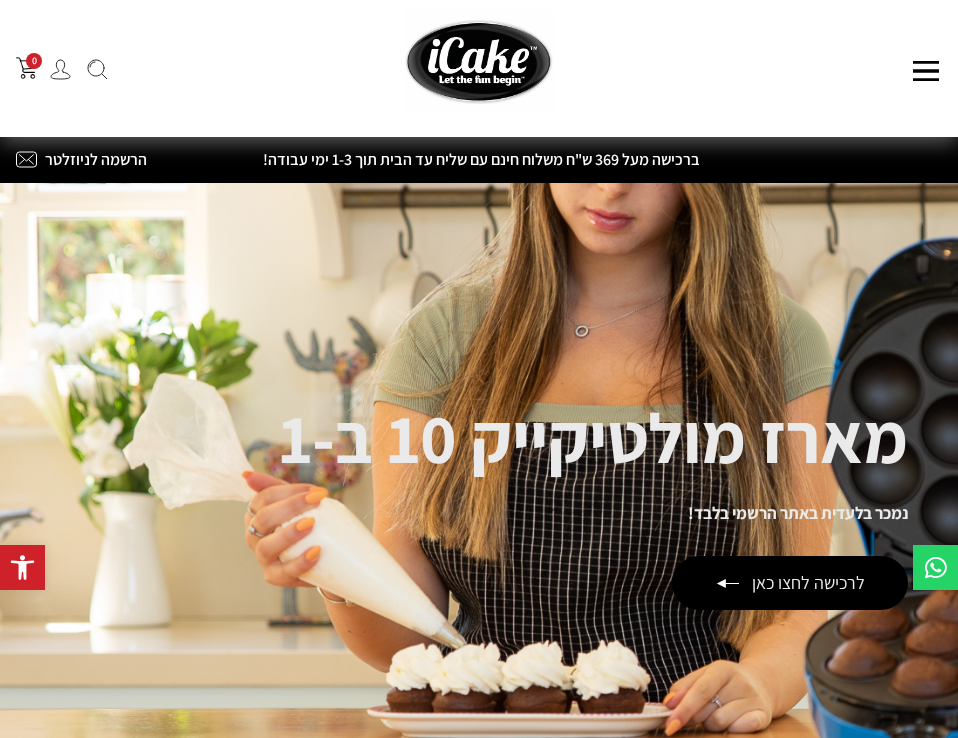 scroll, scrollTop: 200, scrollLeft: 0, axis: vertical 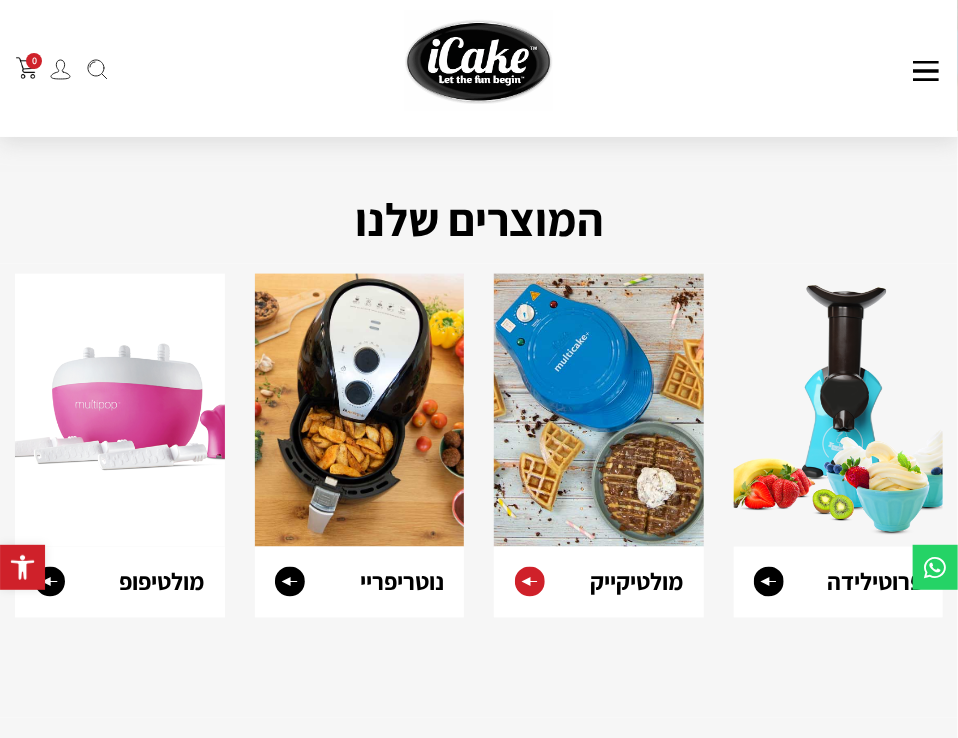 click at bounding box center (599, 410) 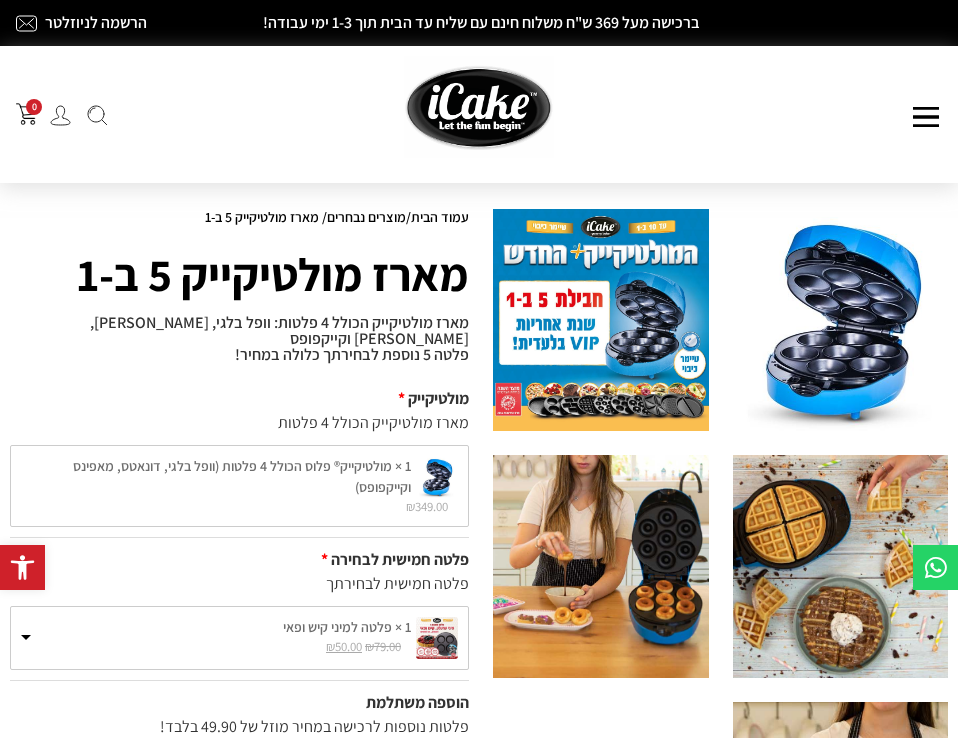 scroll, scrollTop: 0, scrollLeft: 0, axis: both 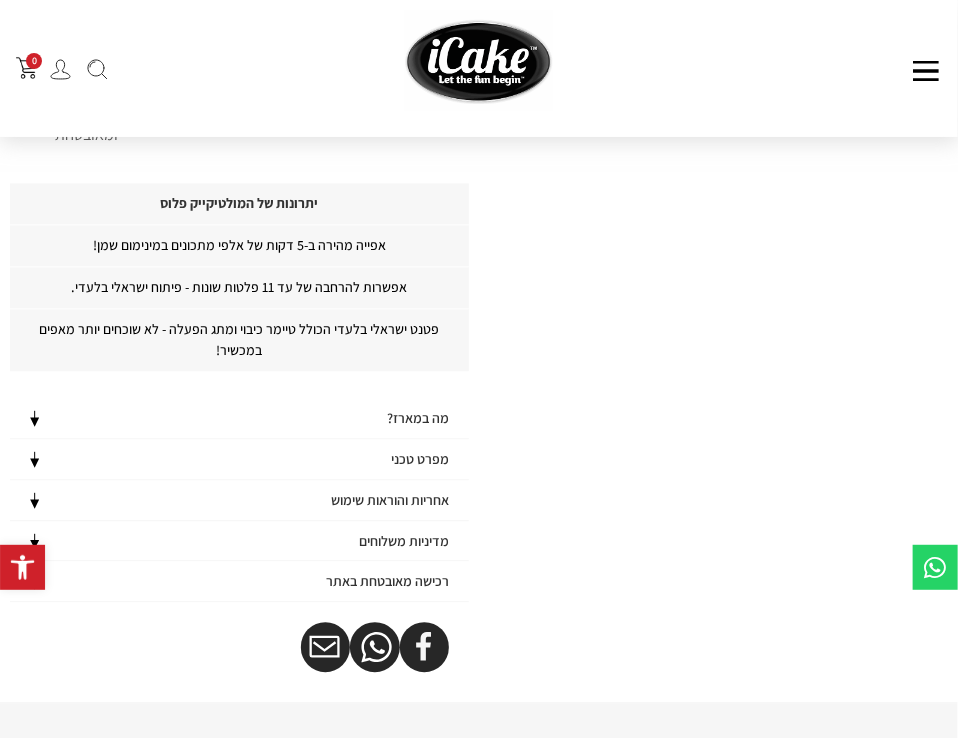 click on "מפרט טכני" at bounding box center [420, 459] 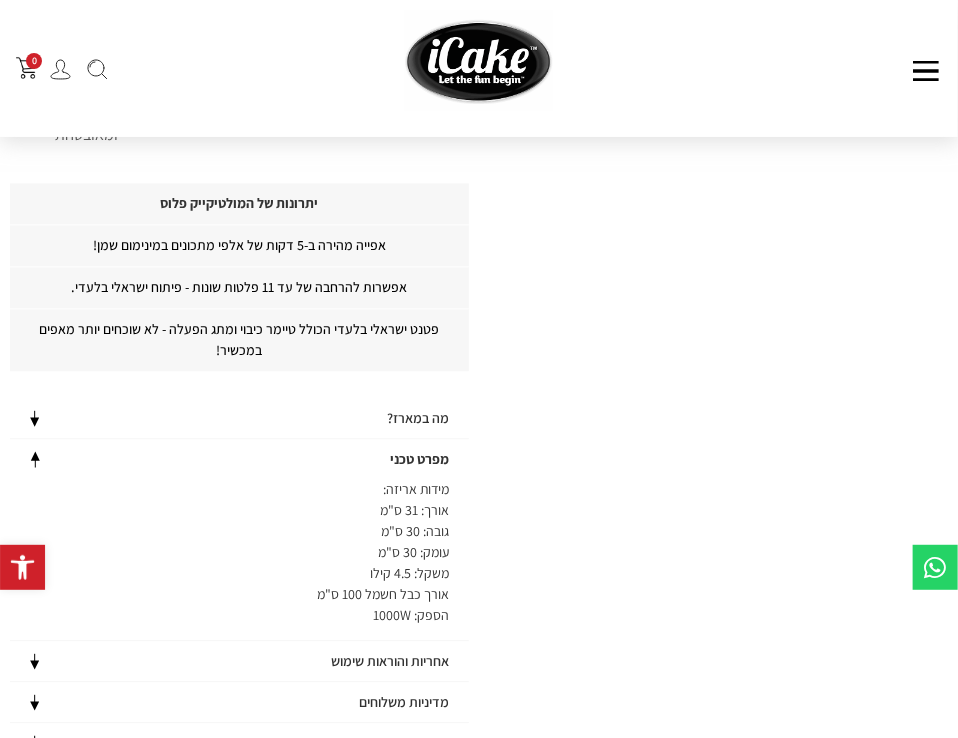 click on "אחריות והוראות שימוש" at bounding box center (390, 661) 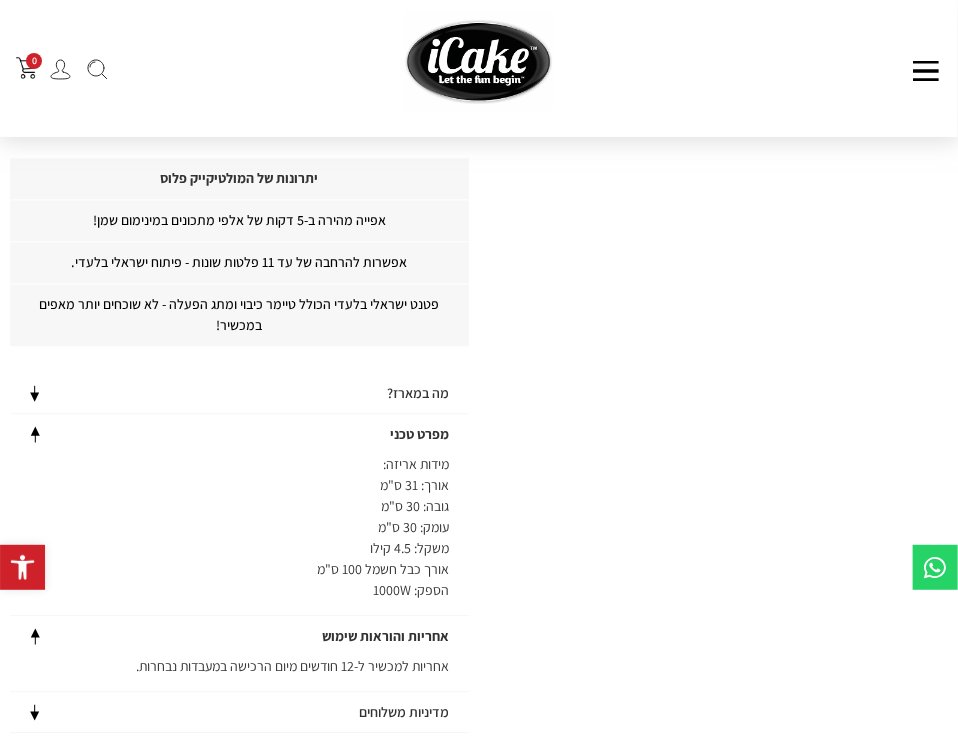 scroll, scrollTop: 1400, scrollLeft: 0, axis: vertical 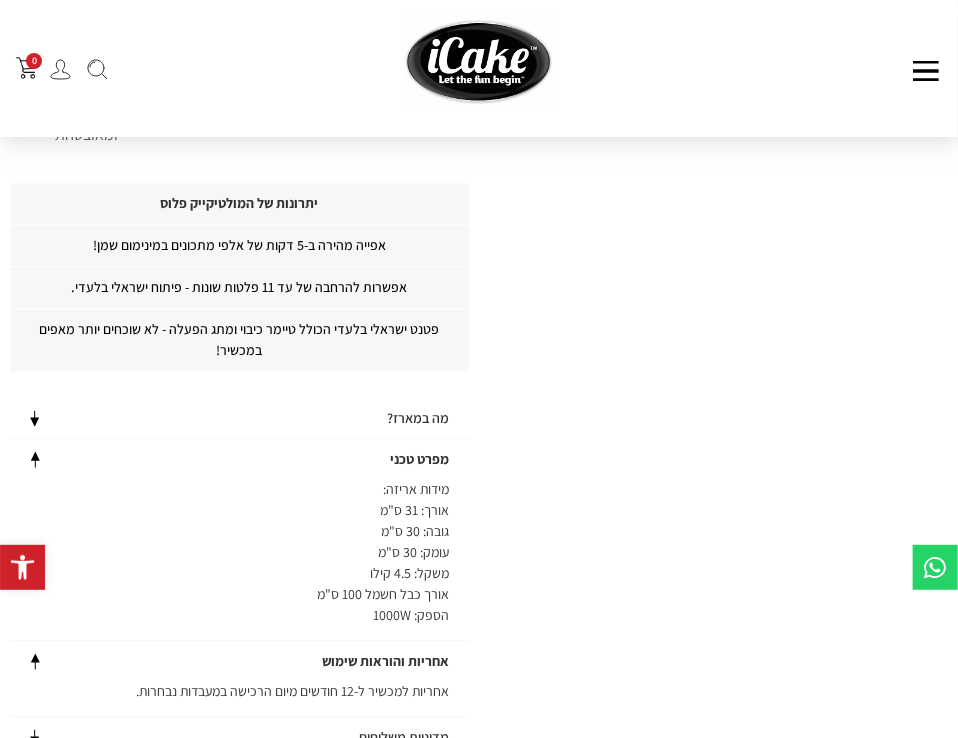 click on "מה במארז?" at bounding box center (418, 418) 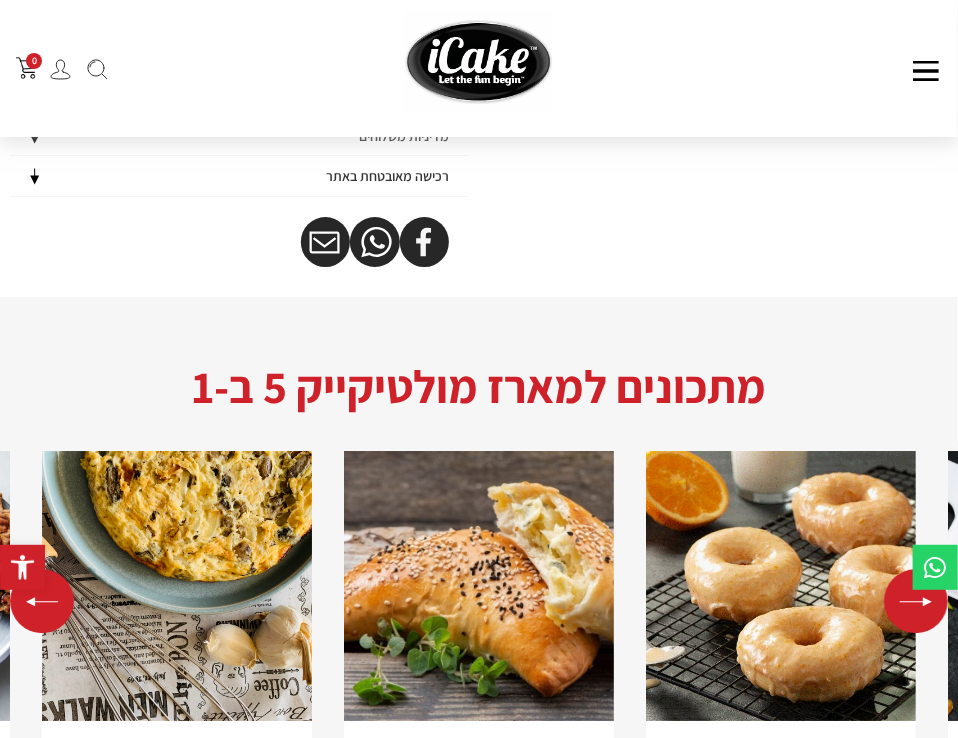 scroll, scrollTop: 2300, scrollLeft: 0, axis: vertical 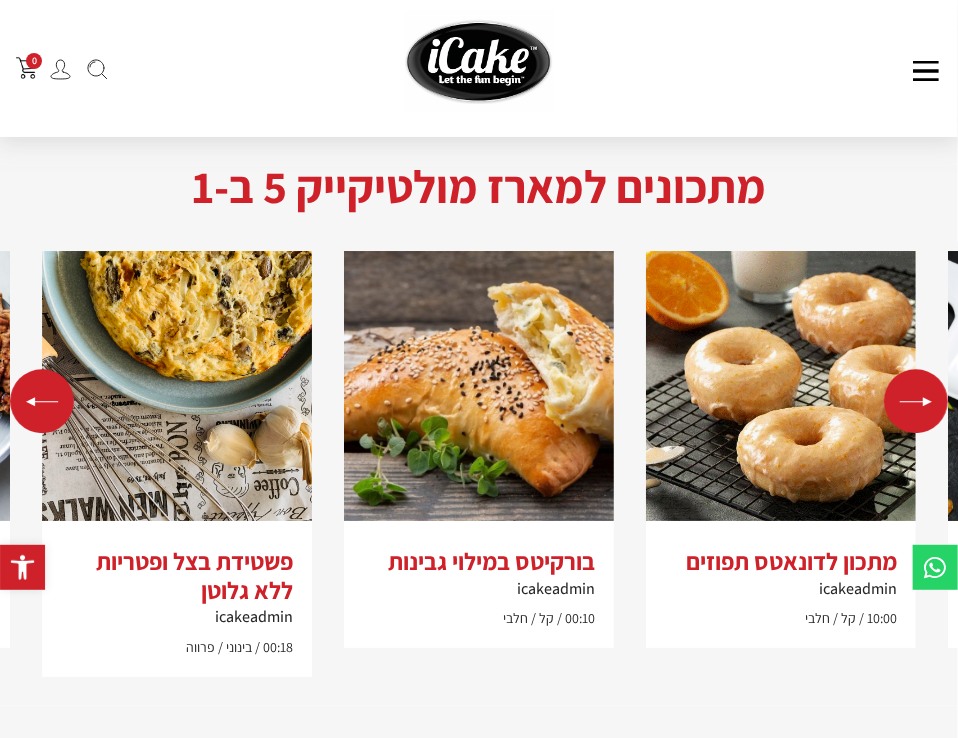 click at bounding box center (42, 401) 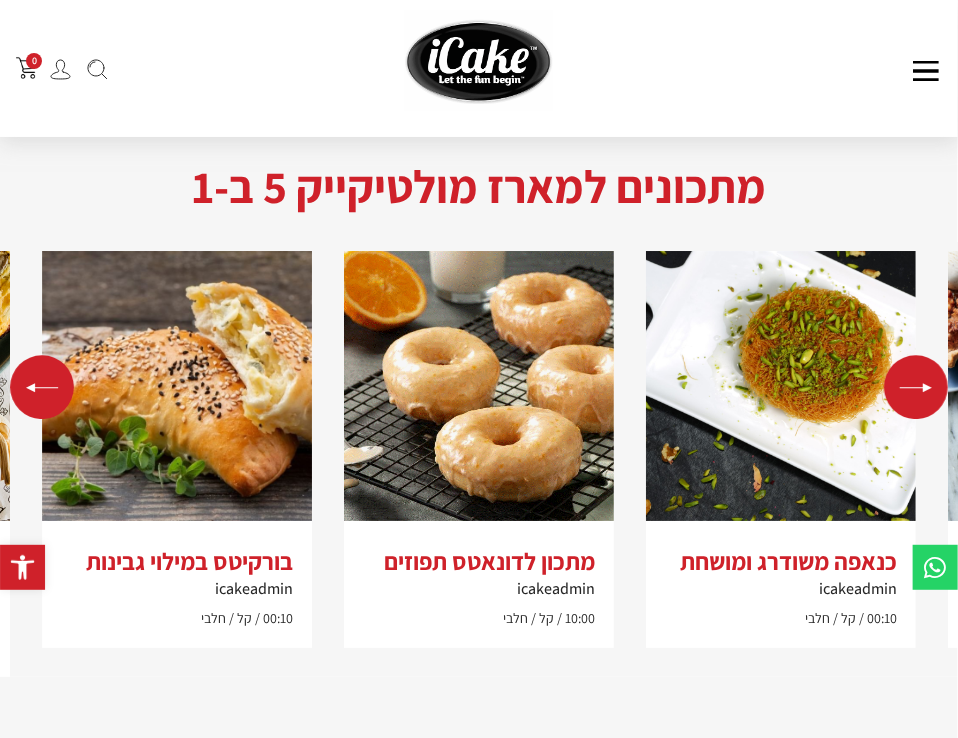 click at bounding box center [42, 387] 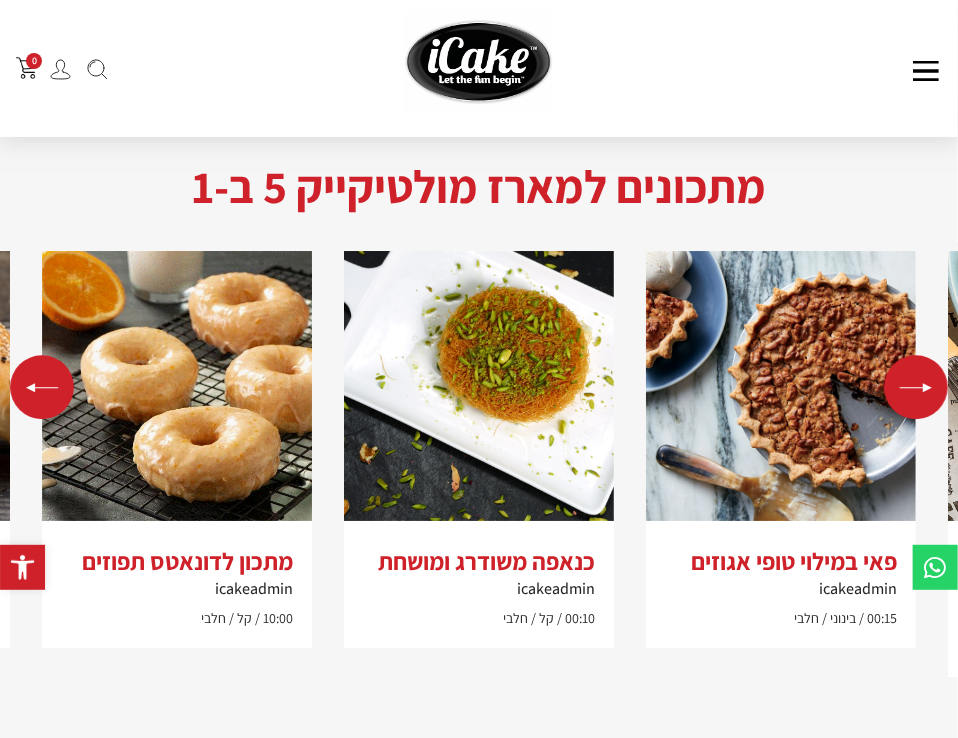 click at bounding box center [42, 387] 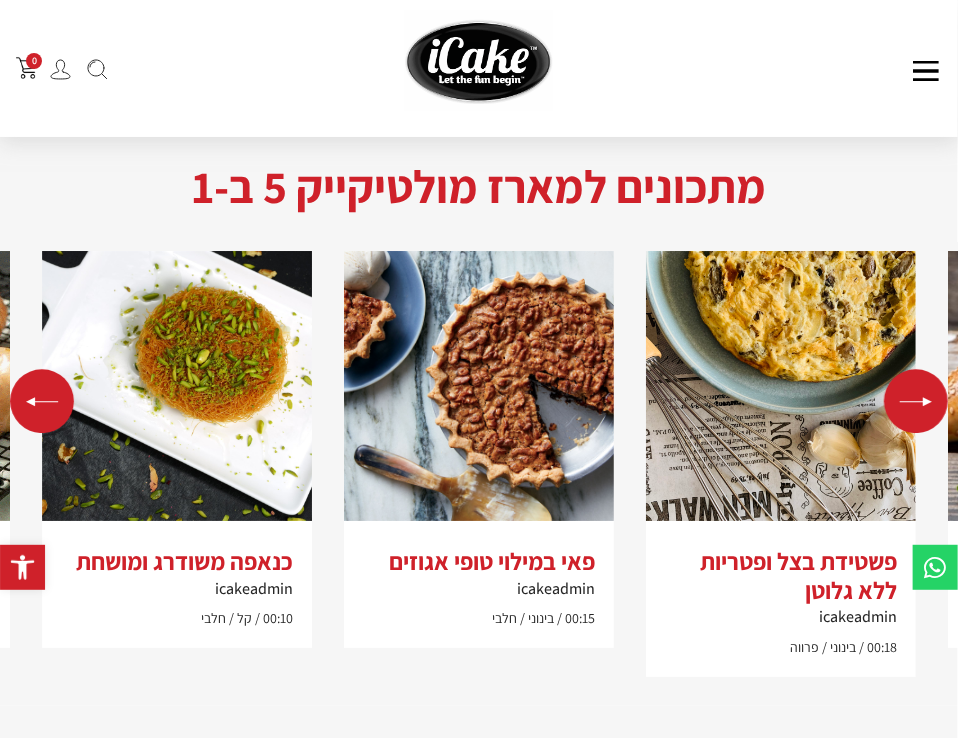 click at bounding box center [42, 401] 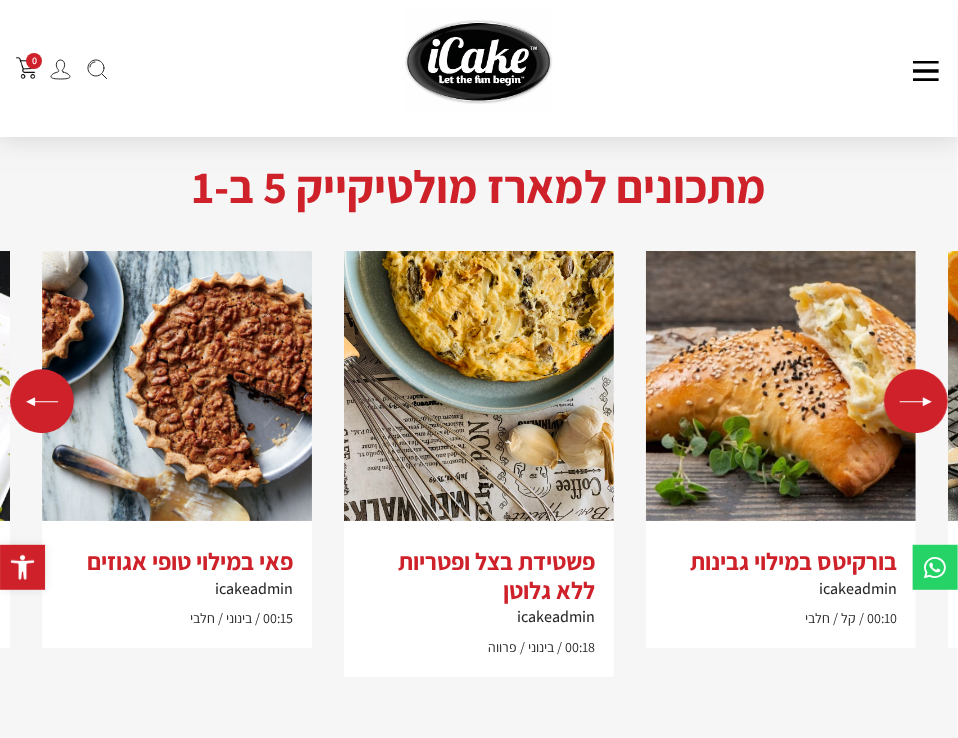click at bounding box center [42, 401] 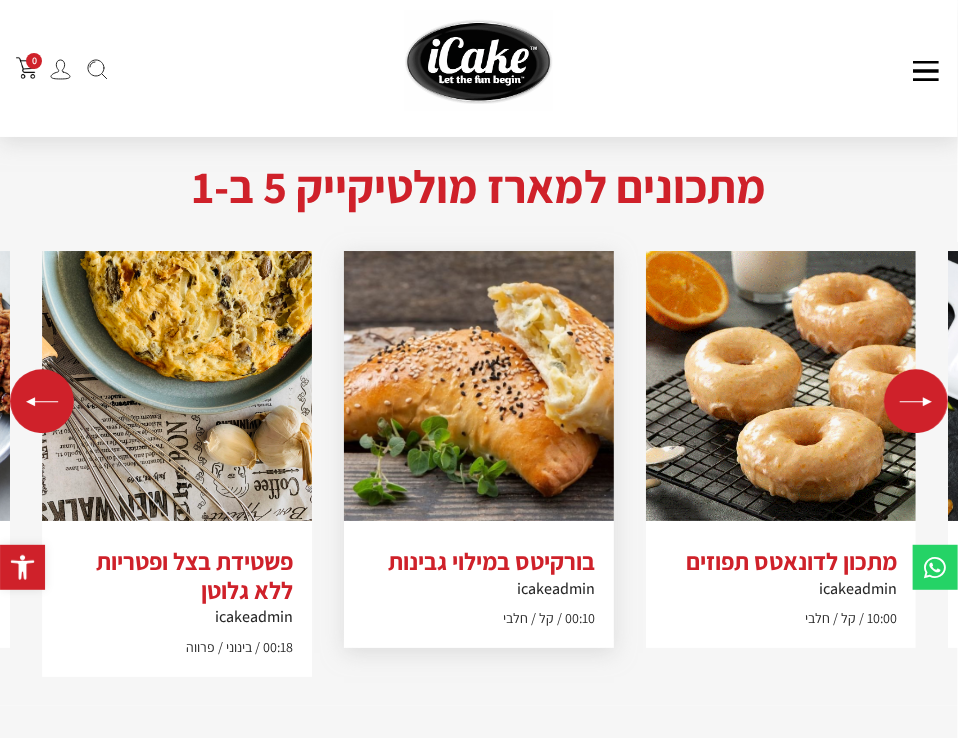click at bounding box center (479, 386) 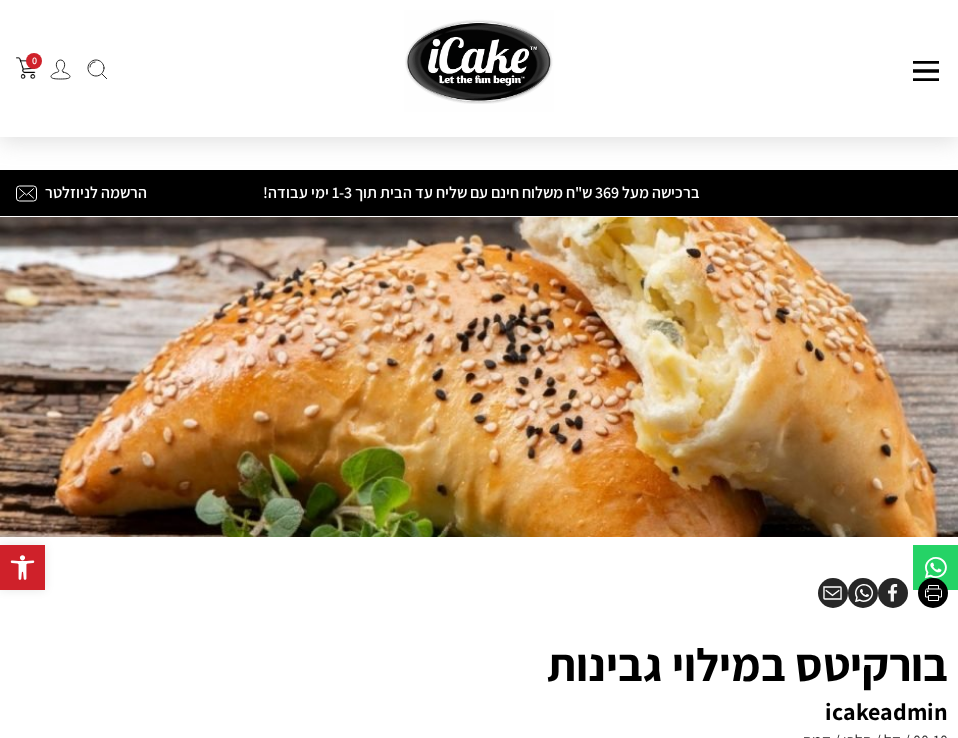 scroll, scrollTop: 200, scrollLeft: 0, axis: vertical 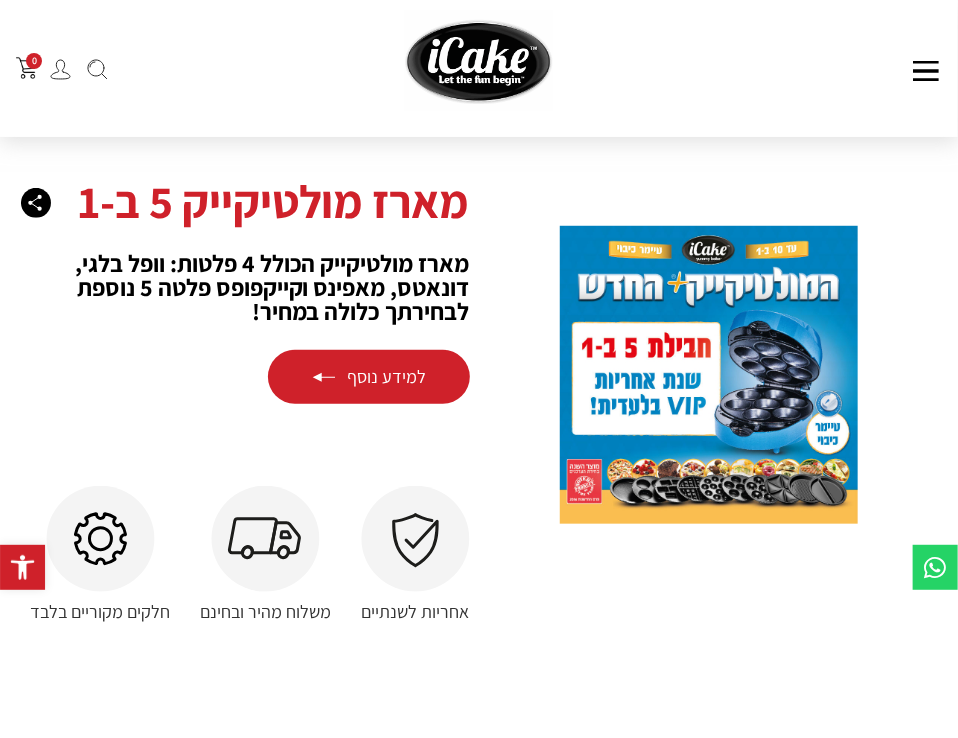 click on "למידע נוסף" at bounding box center [369, 377] 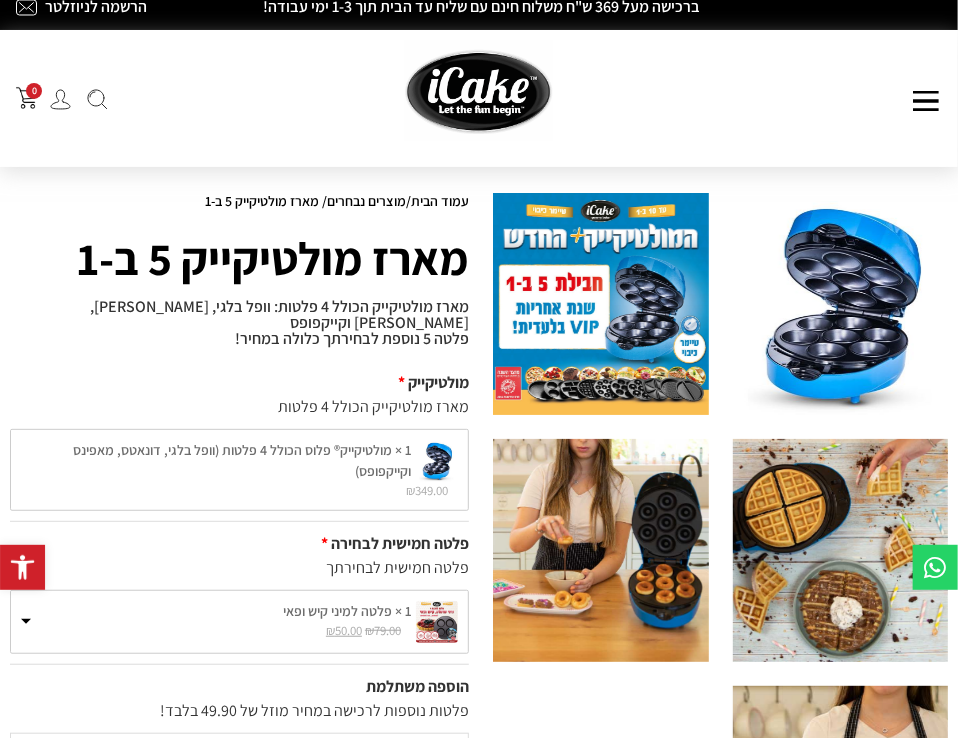 scroll, scrollTop: 0, scrollLeft: 0, axis: both 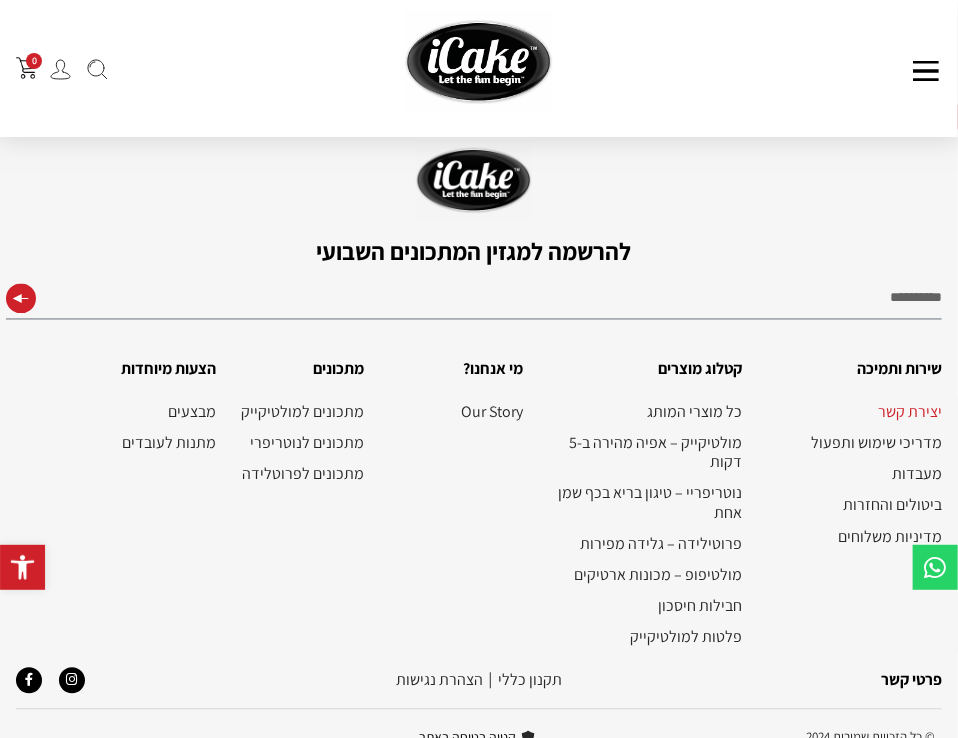 click on "יצירת קשר" 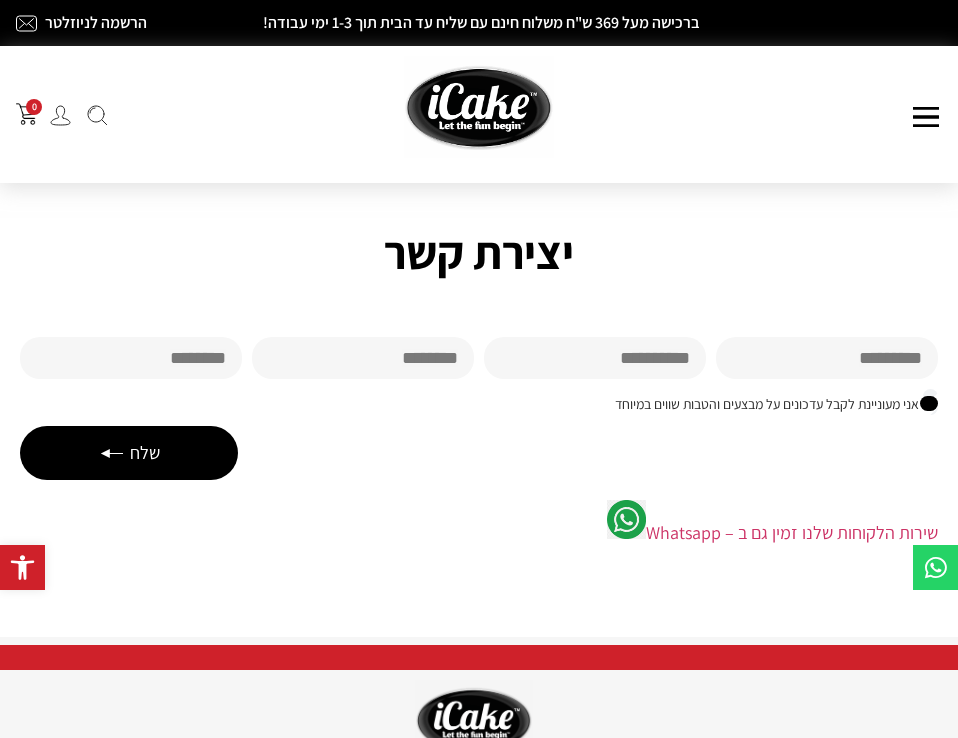 scroll, scrollTop: 0, scrollLeft: 0, axis: both 